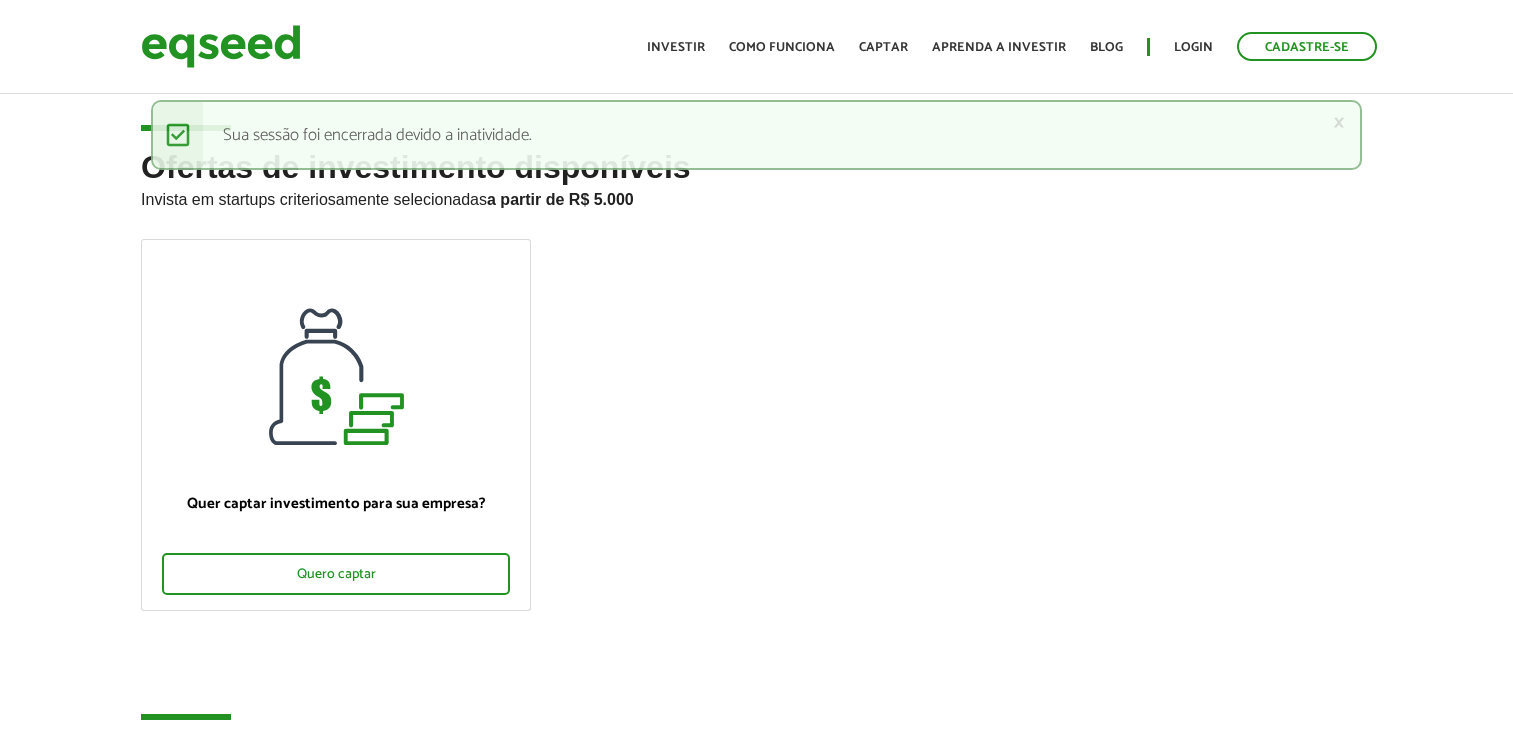 scroll, scrollTop: 0, scrollLeft: 0, axis: both 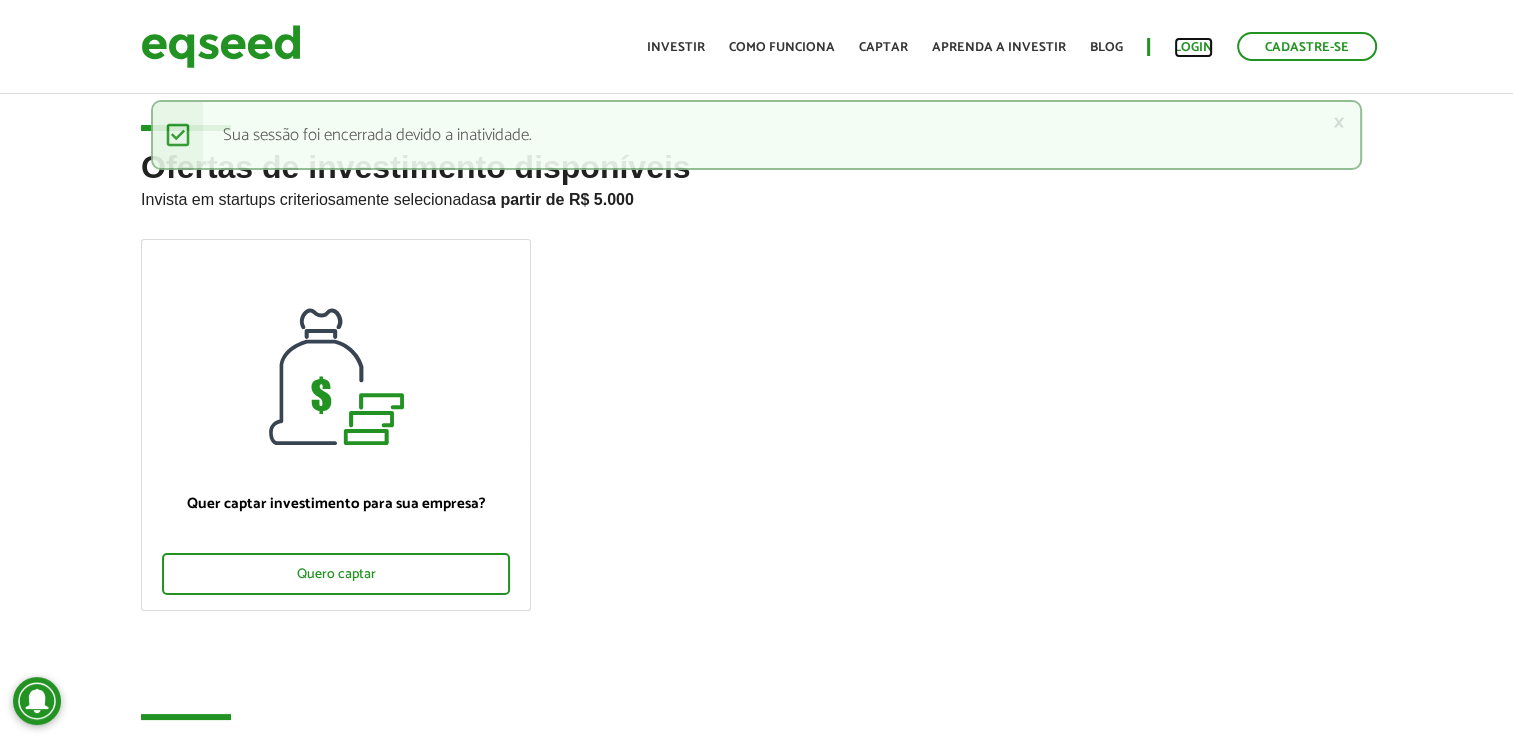 click on "Login" at bounding box center [1193, 47] 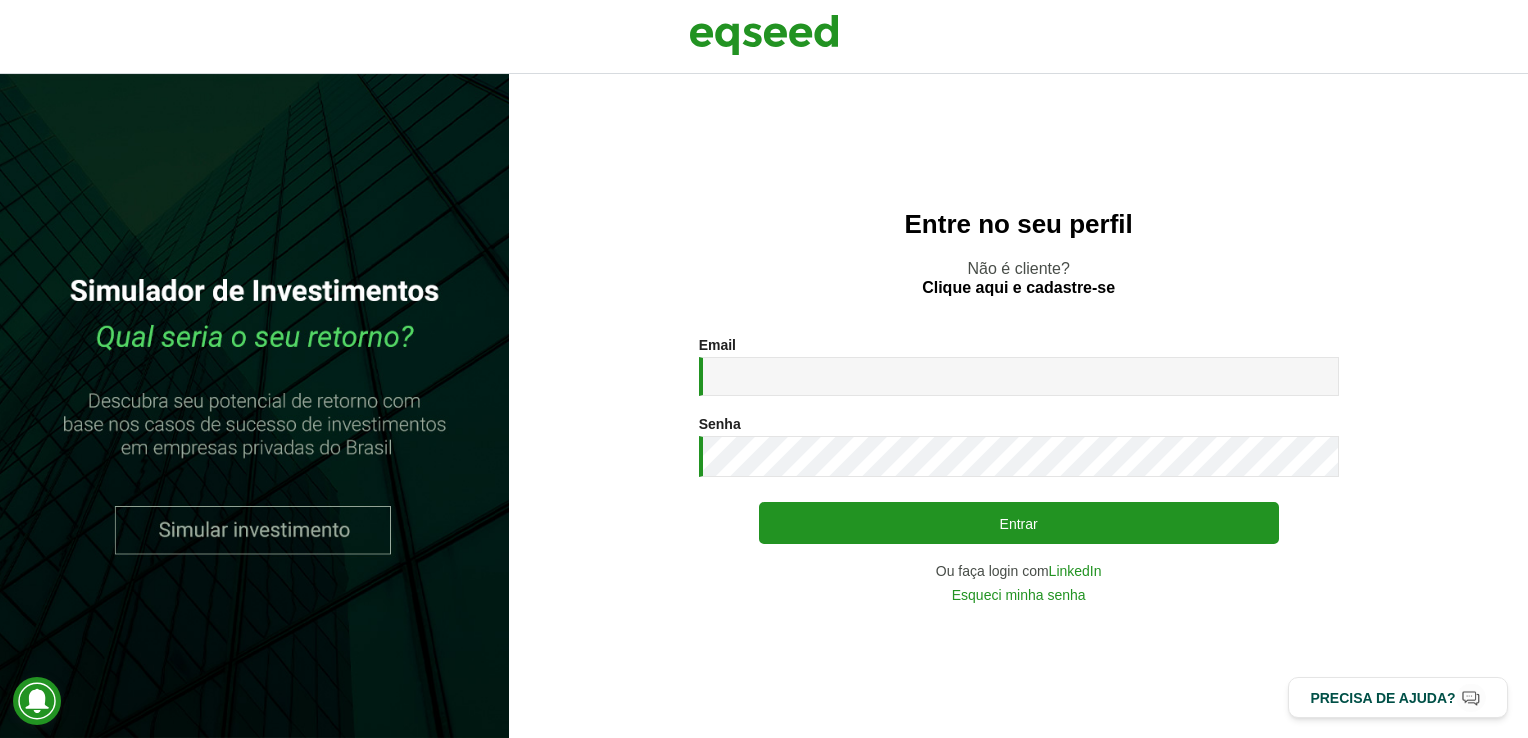 scroll, scrollTop: 0, scrollLeft: 0, axis: both 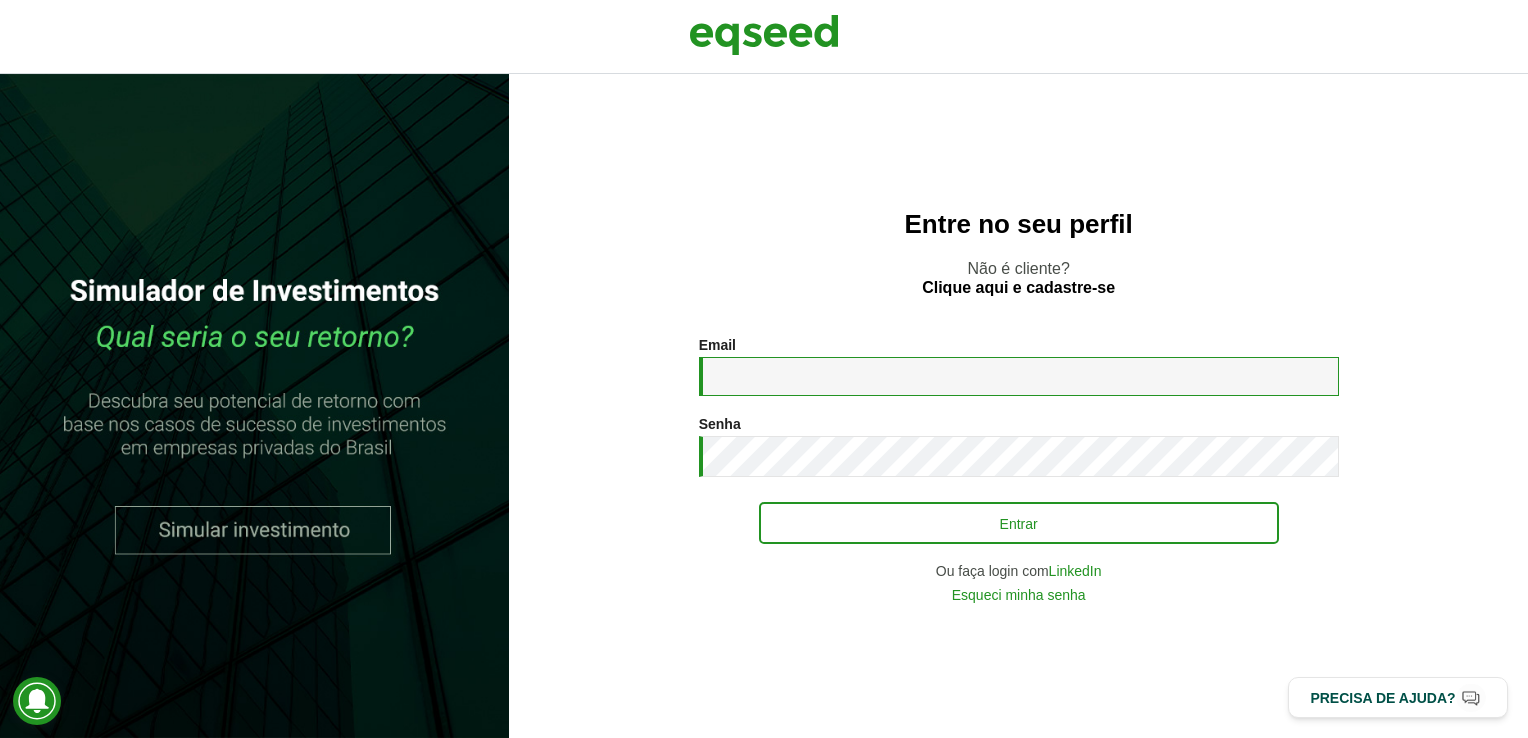 type on "**********" 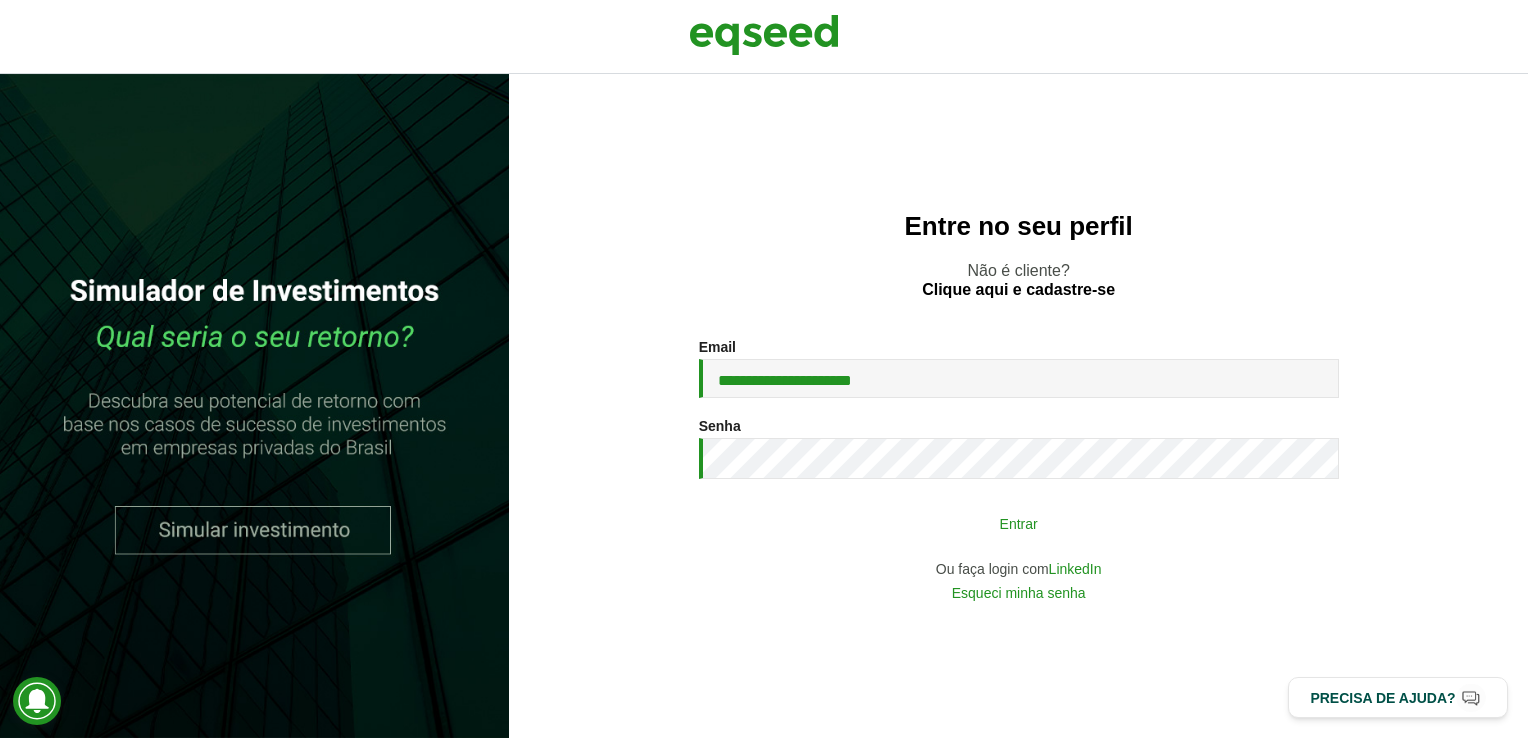 click on "Entrar" at bounding box center [1019, 523] 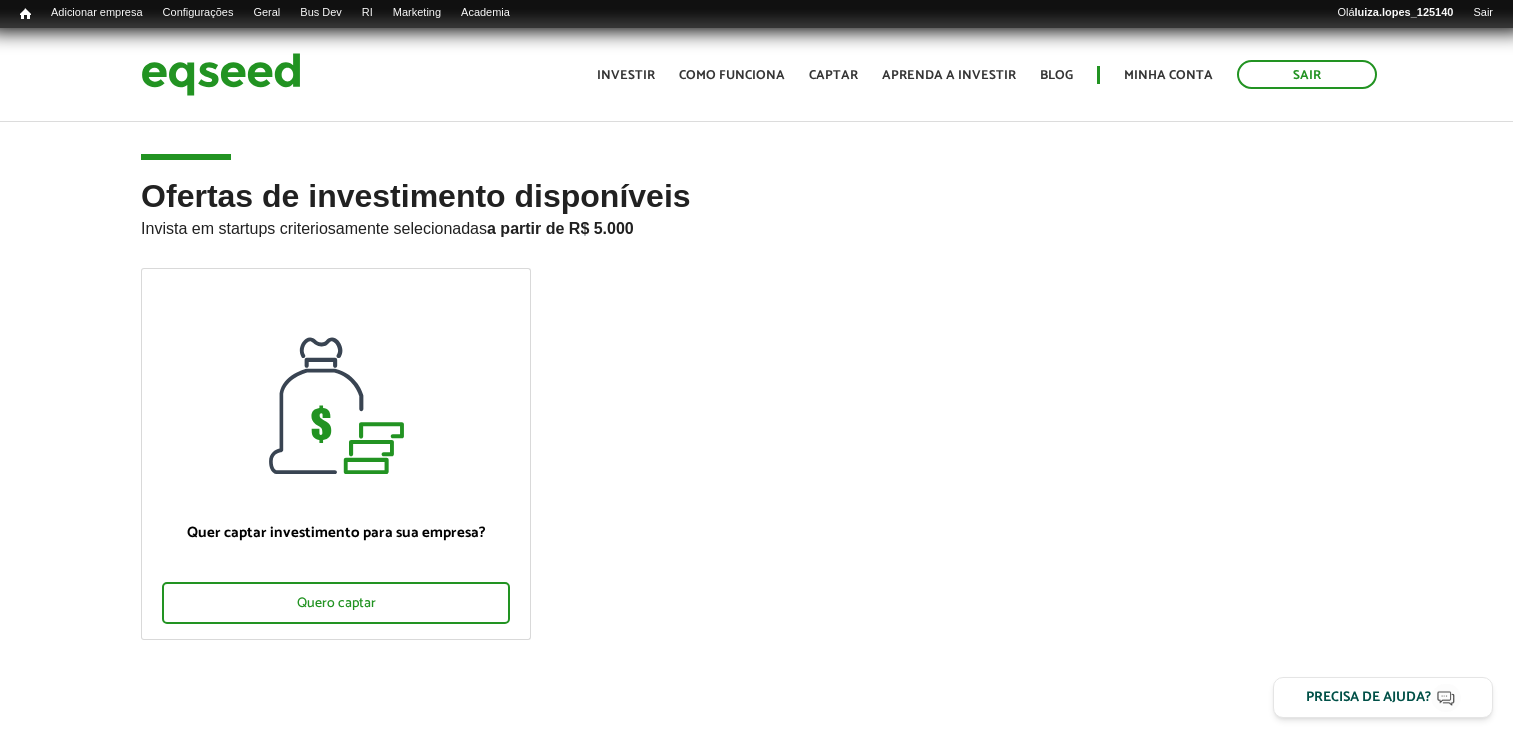scroll, scrollTop: 0, scrollLeft: 0, axis: both 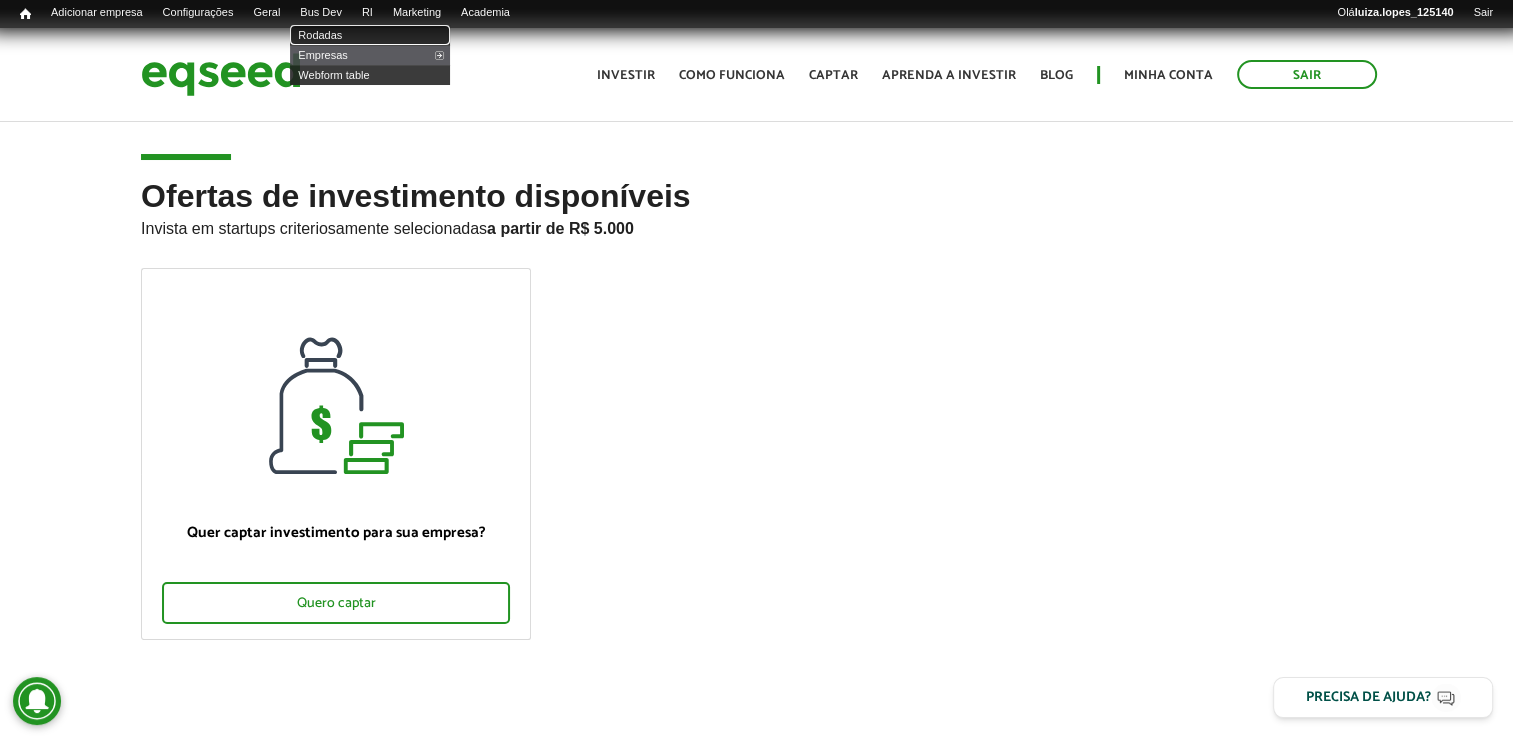 click on "Rodadas" at bounding box center [370, 35] 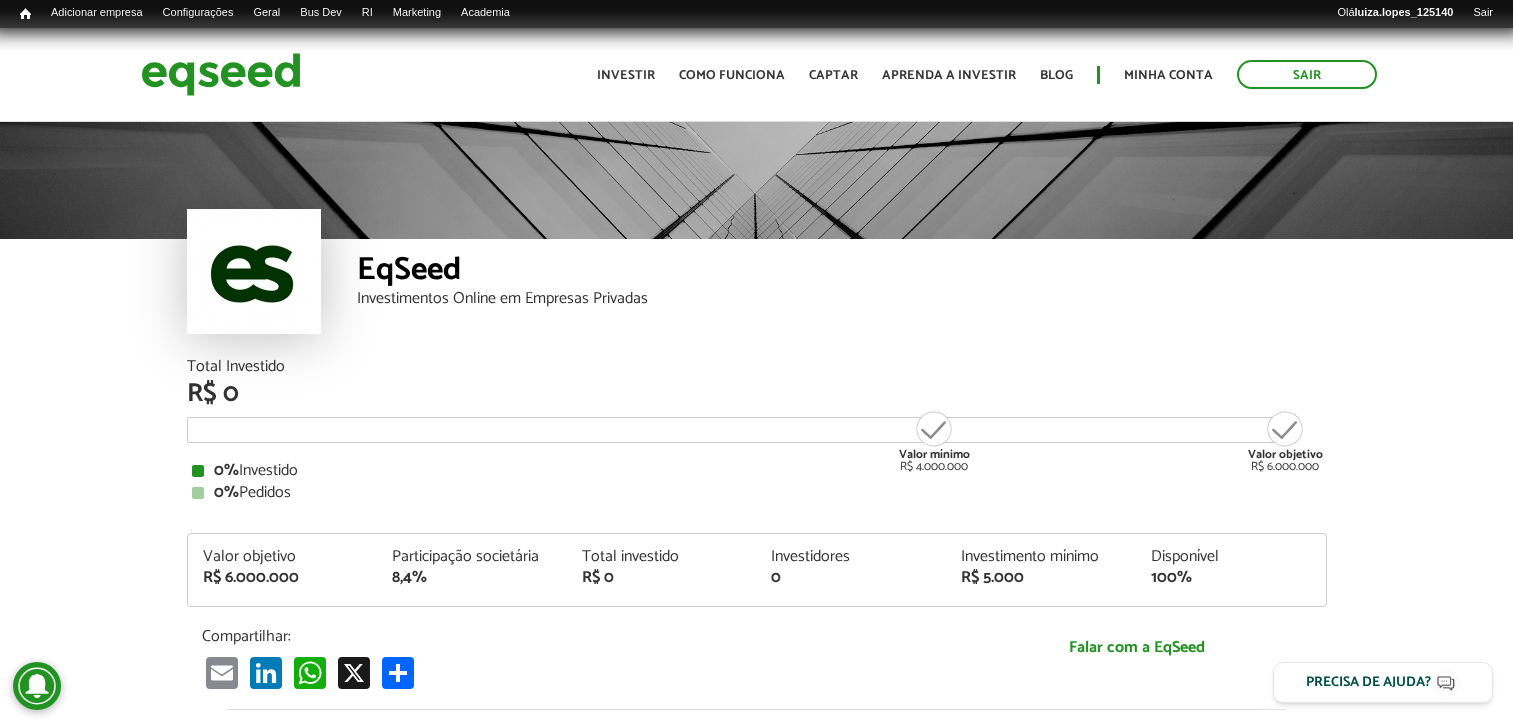 scroll, scrollTop: 0, scrollLeft: 0, axis: both 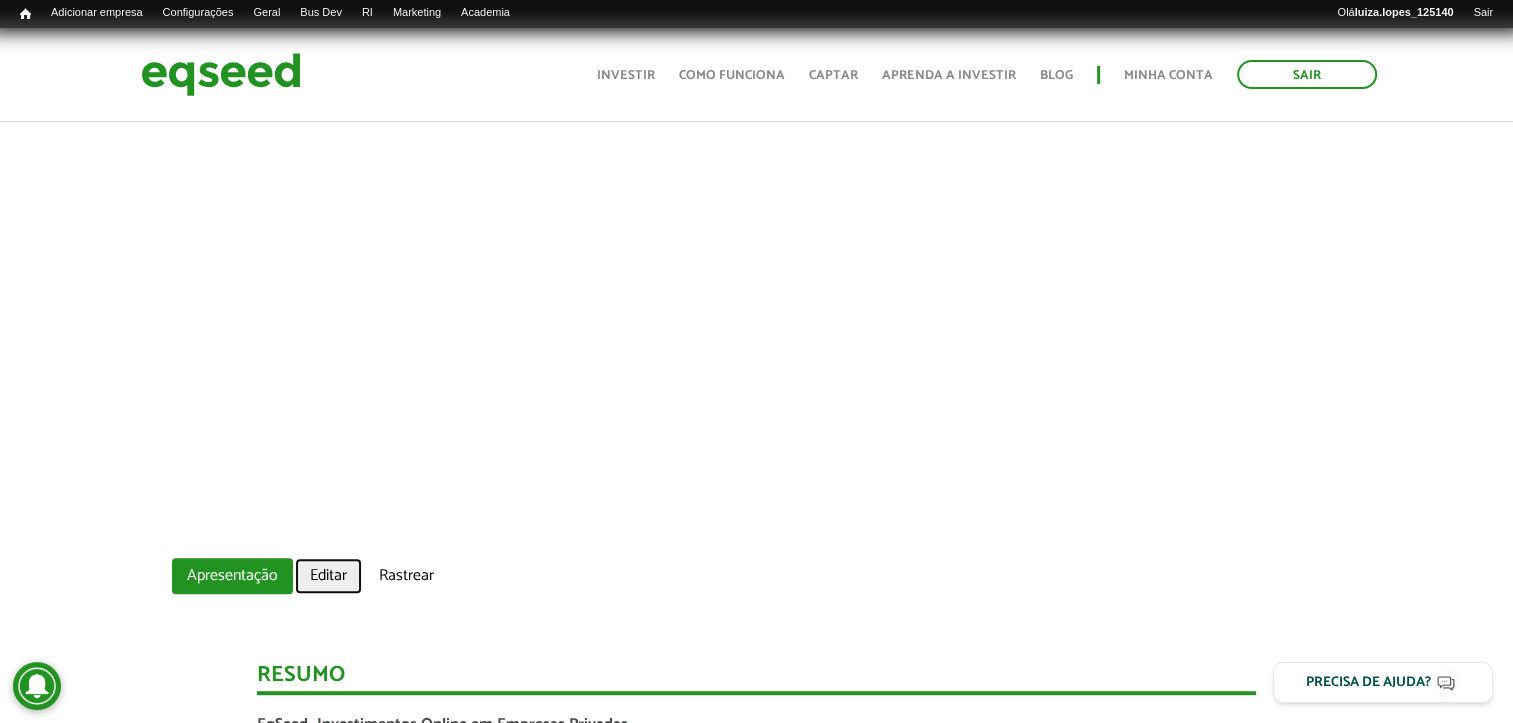 click on "Editar" at bounding box center [328, 576] 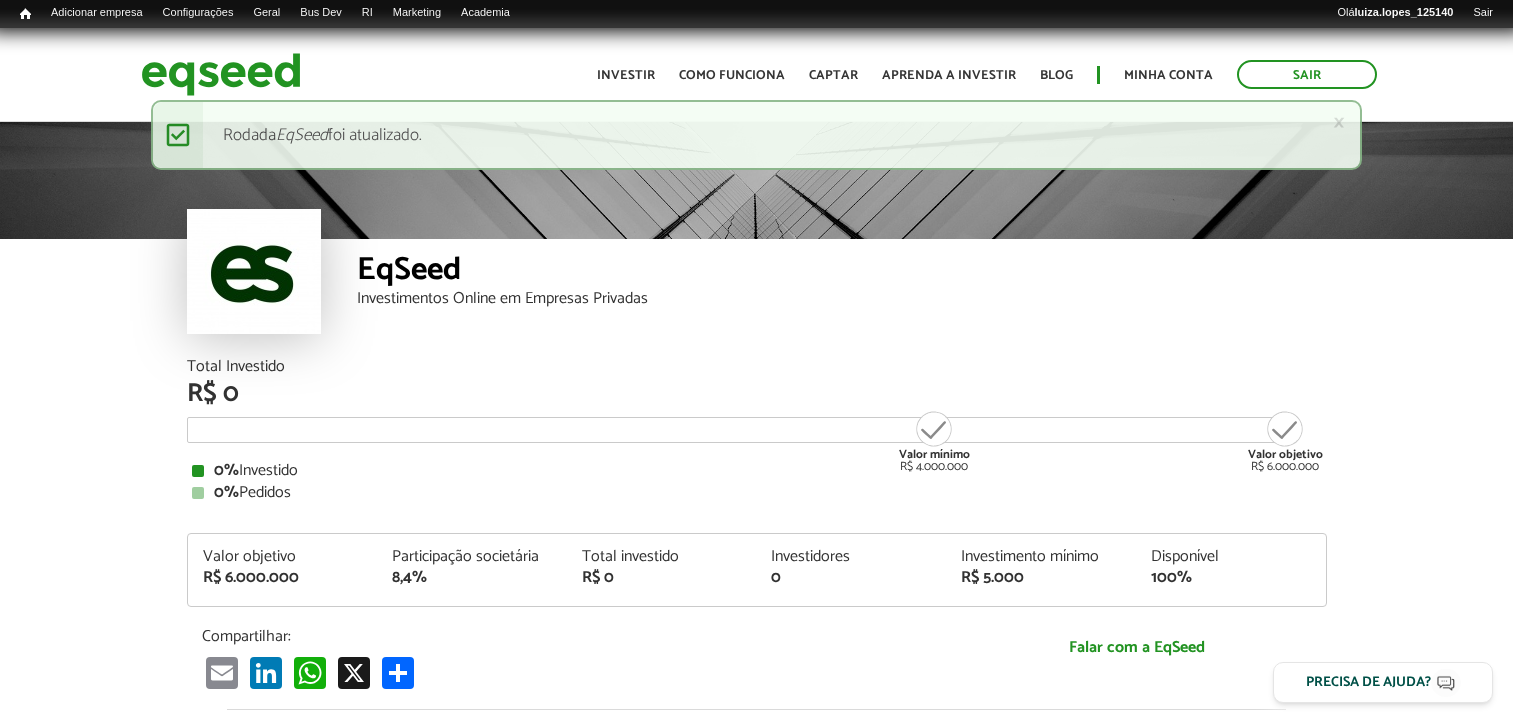 scroll, scrollTop: 0, scrollLeft: 0, axis: both 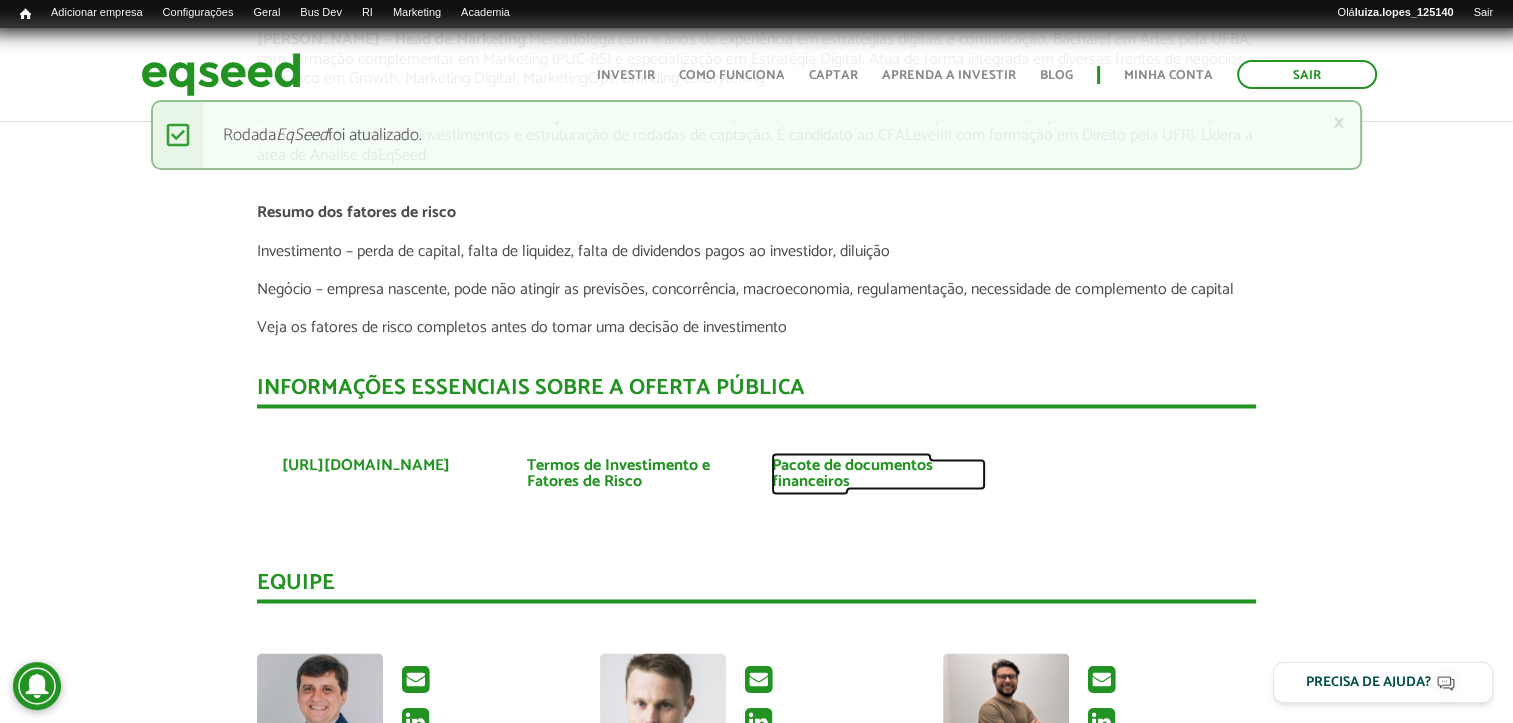 click on "Pacote de documentos financeiros" at bounding box center [878, 474] 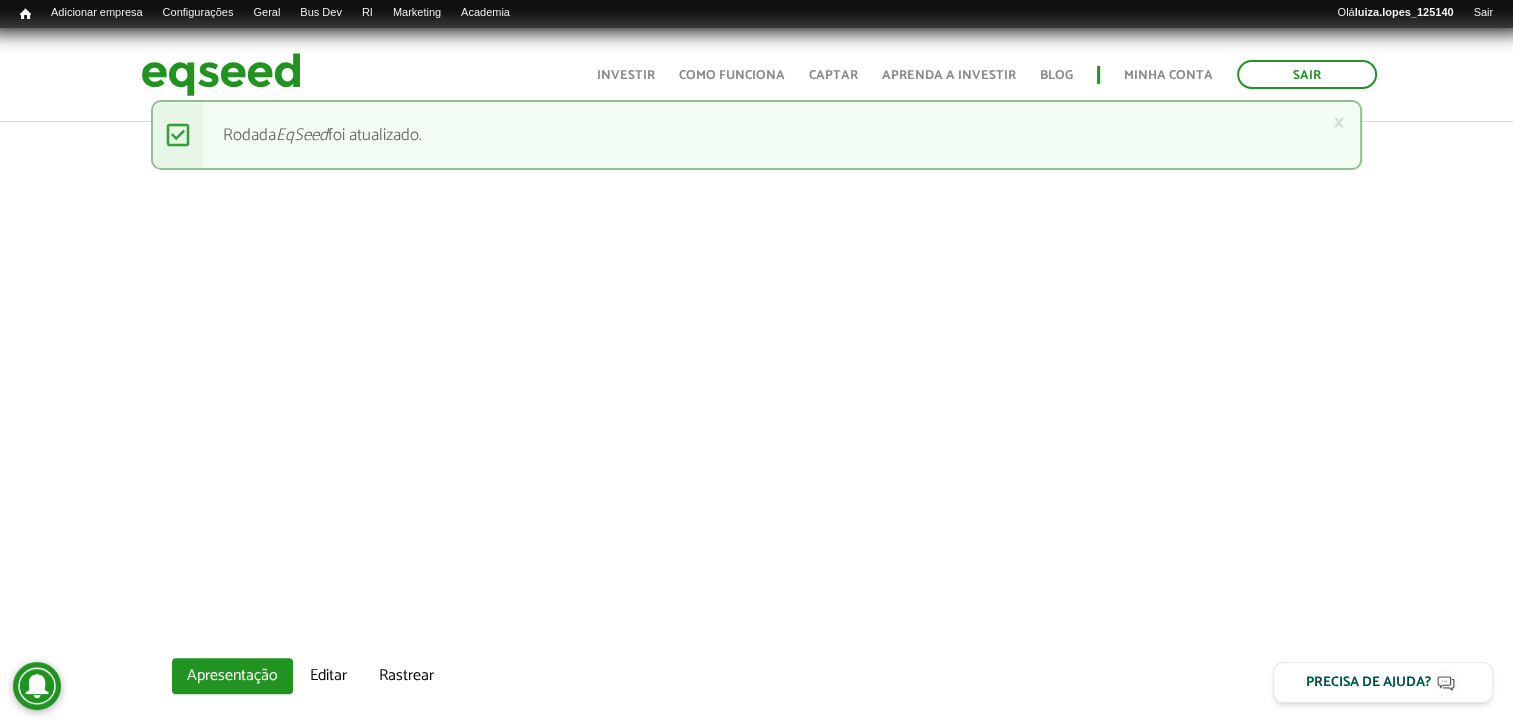 scroll, scrollTop: 1000, scrollLeft: 0, axis: vertical 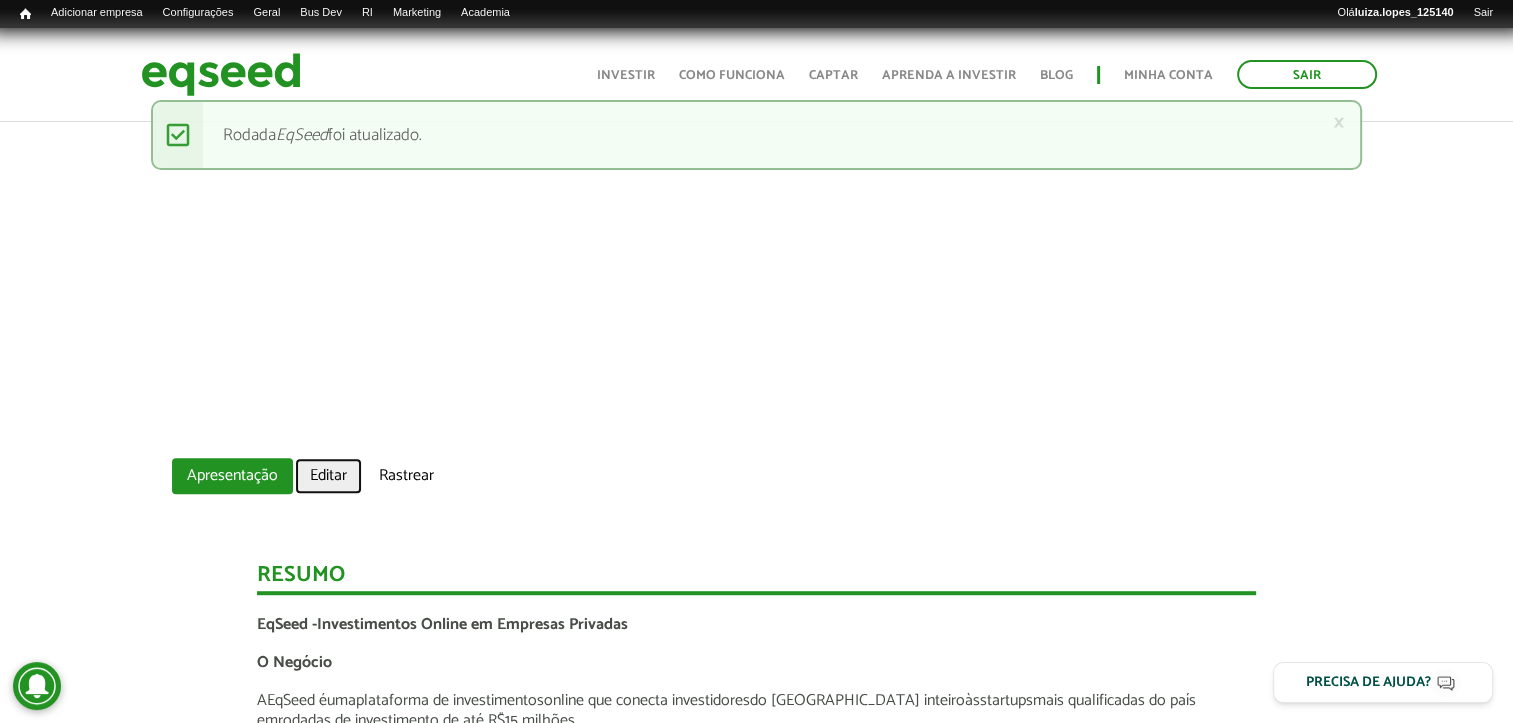 click on "Editar" at bounding box center (328, 476) 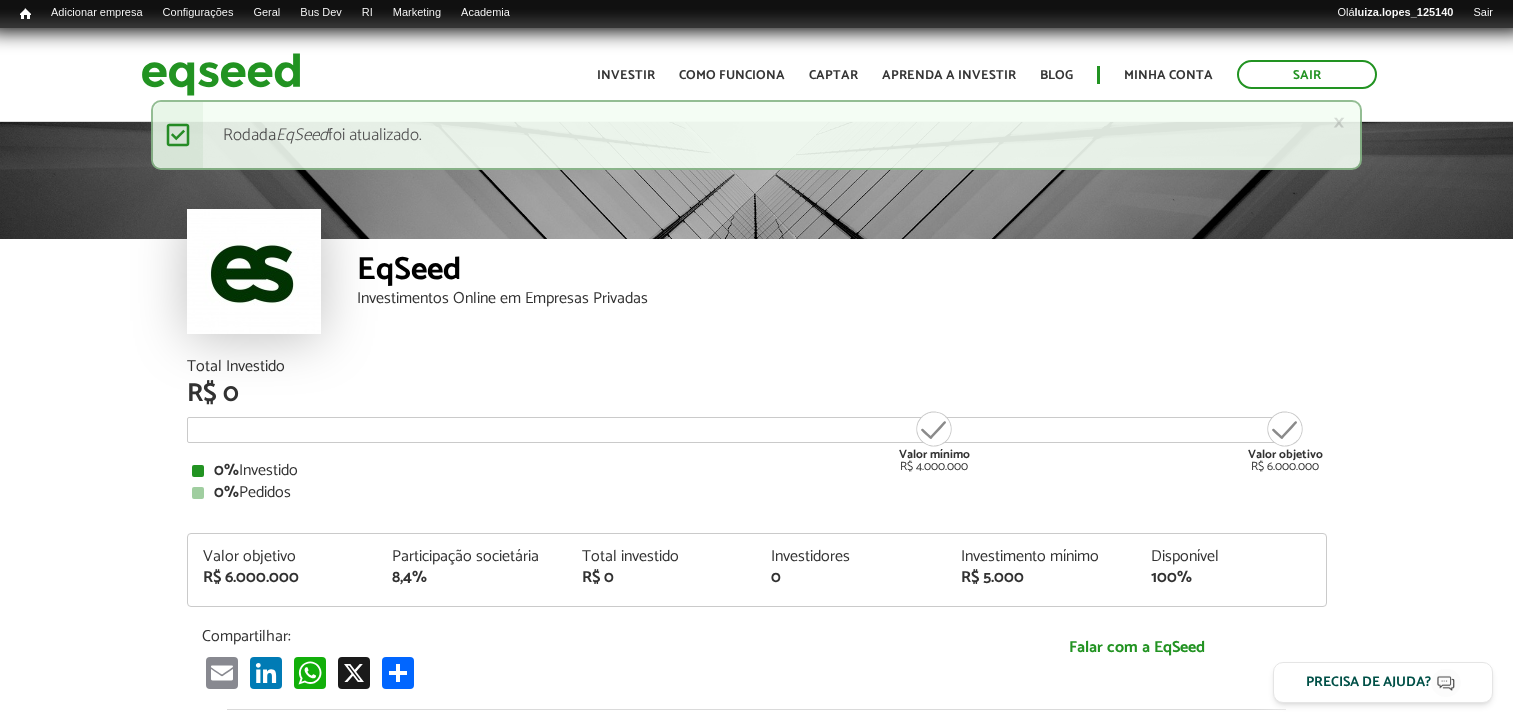 scroll, scrollTop: 0, scrollLeft: 0, axis: both 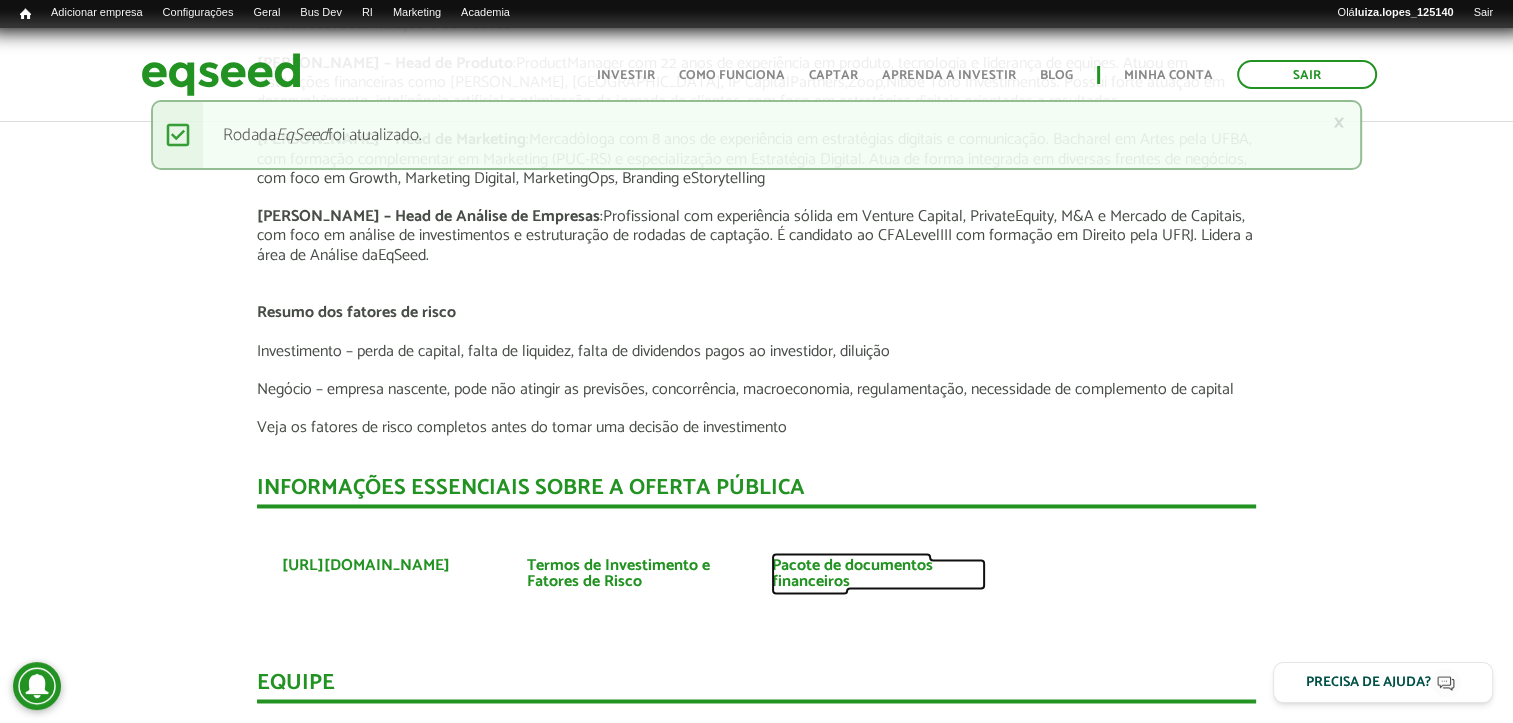 click on "Pacote de documentos financeiros" at bounding box center (878, 574) 